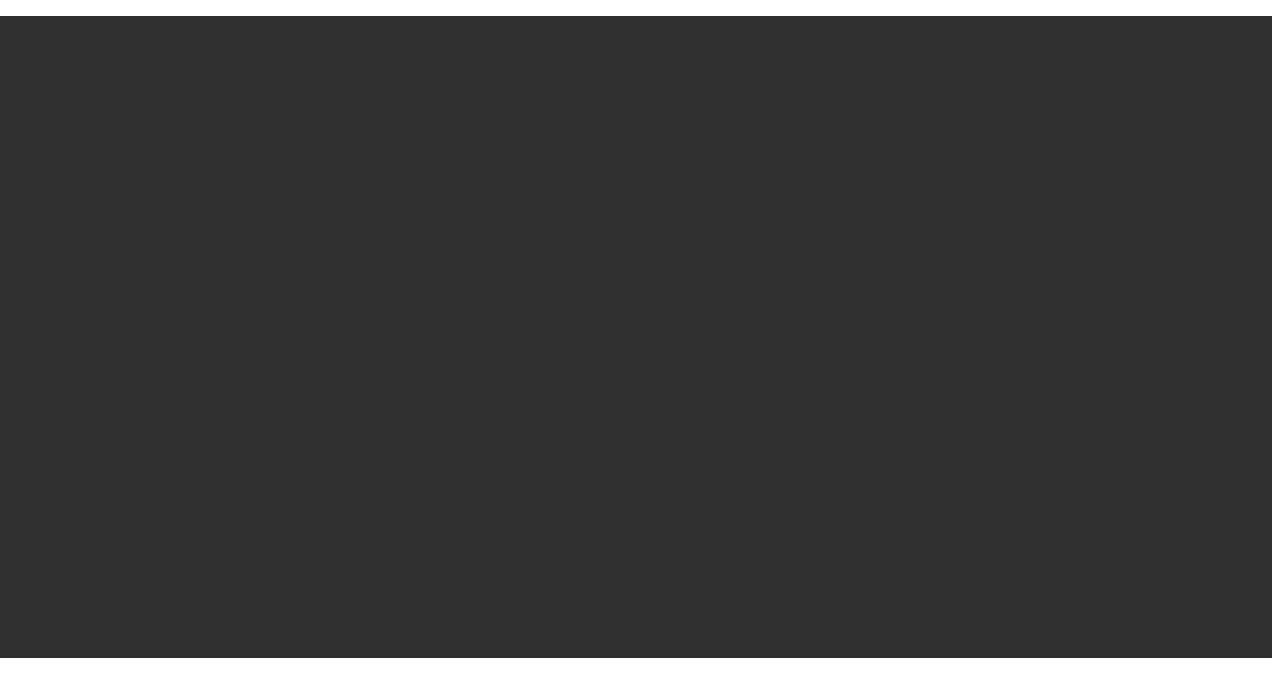 scroll, scrollTop: 0, scrollLeft: 0, axis: both 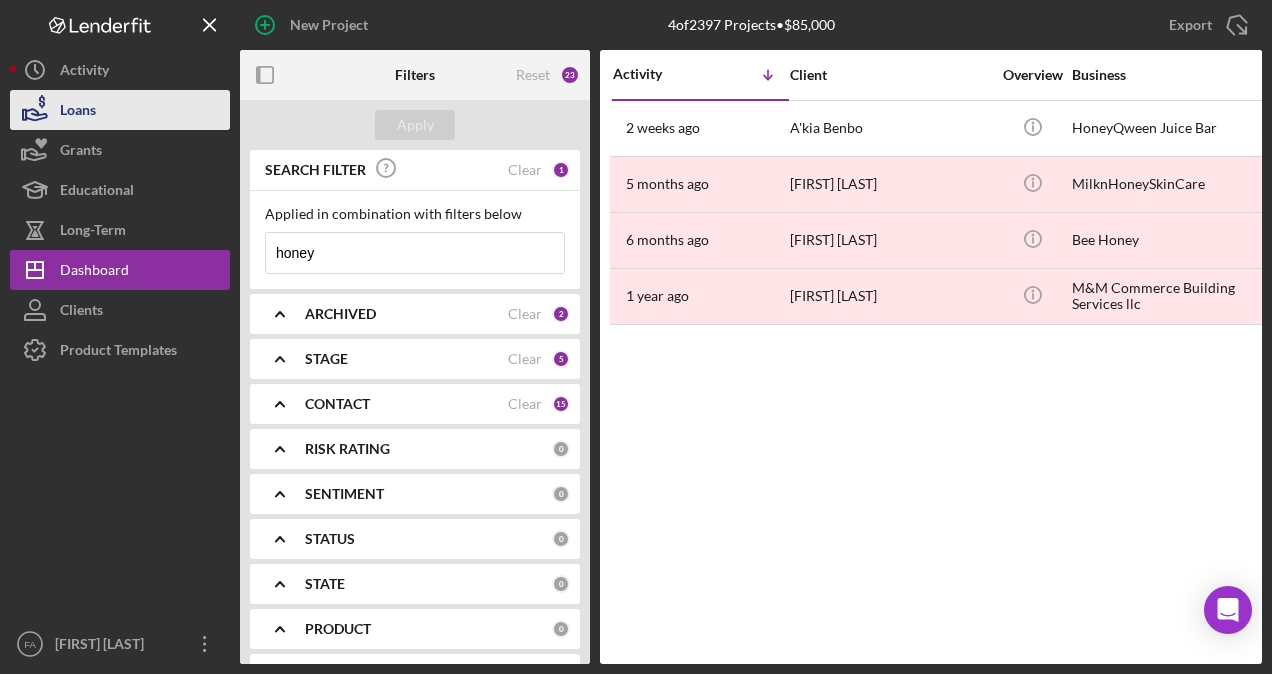 click on "Loans" at bounding box center (120, 110) 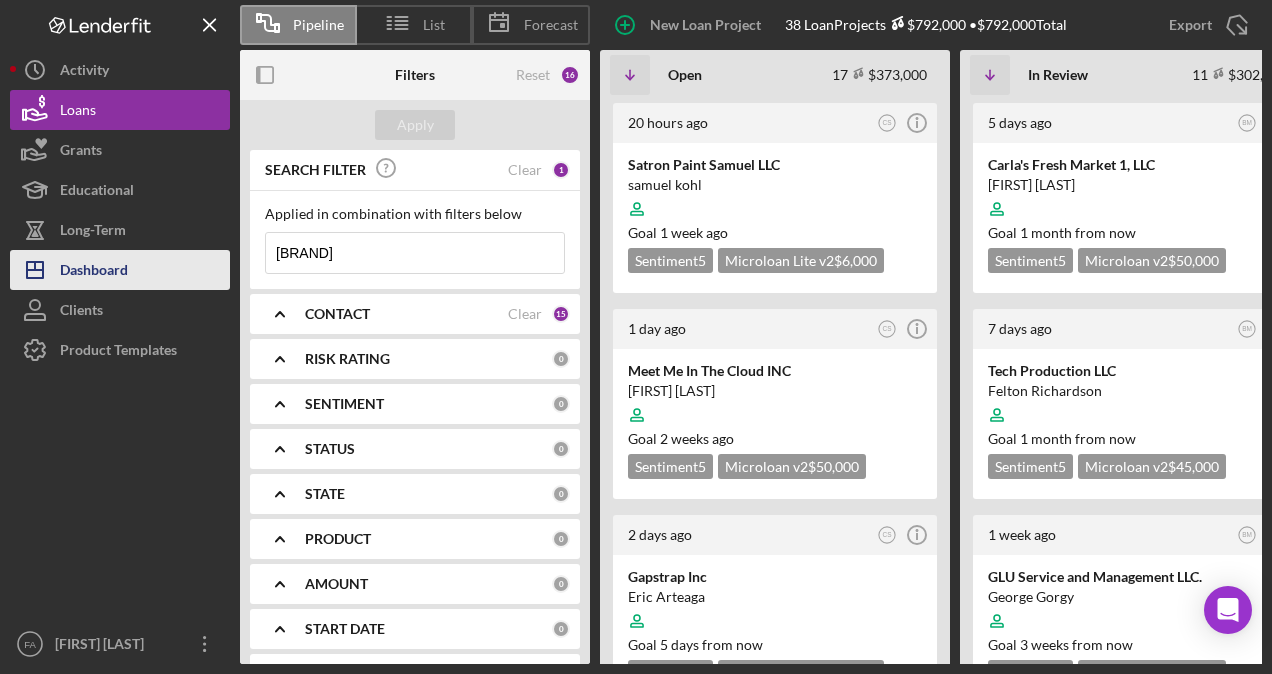 click on "Dashboard" at bounding box center (94, 272) 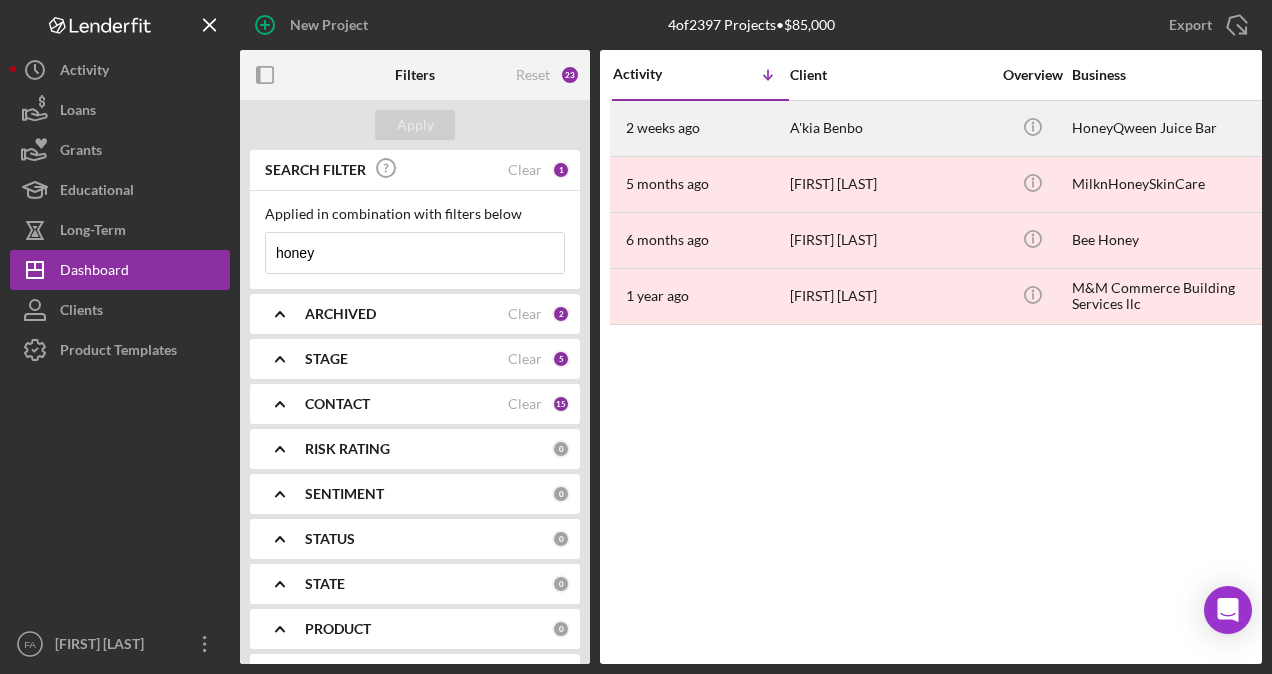 click on "A'kia Benbo" at bounding box center (890, 128) 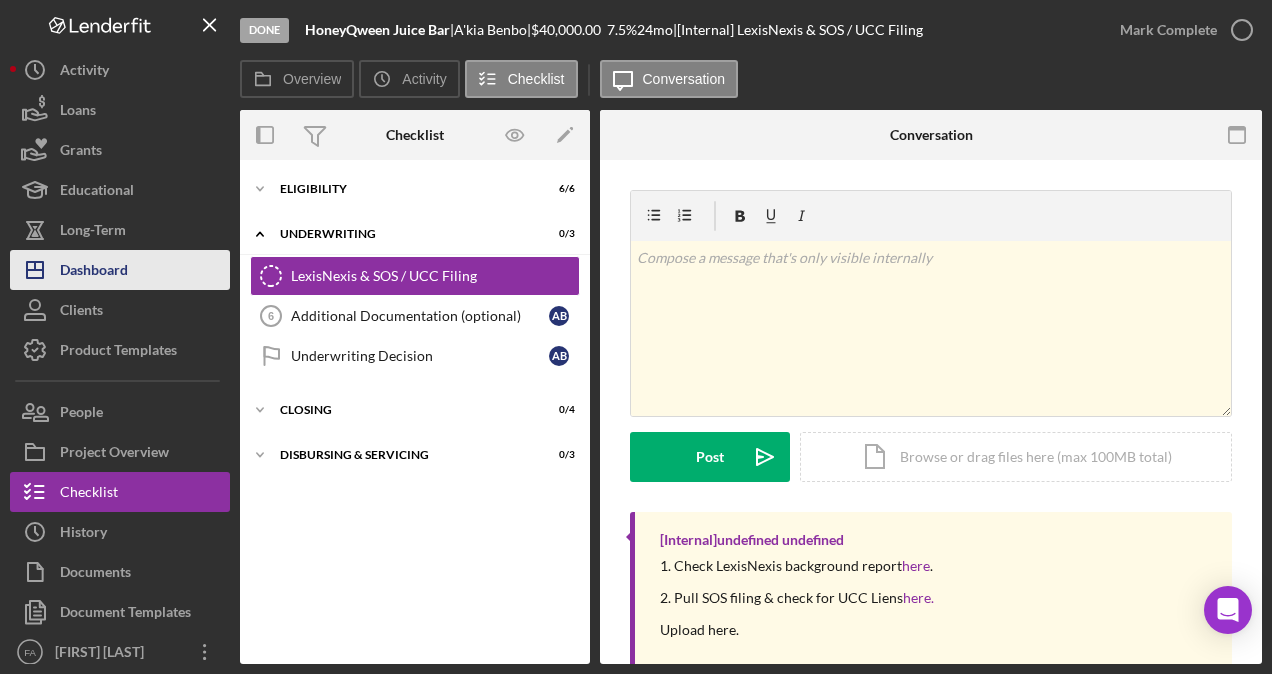 click on "Dashboard" at bounding box center [94, 272] 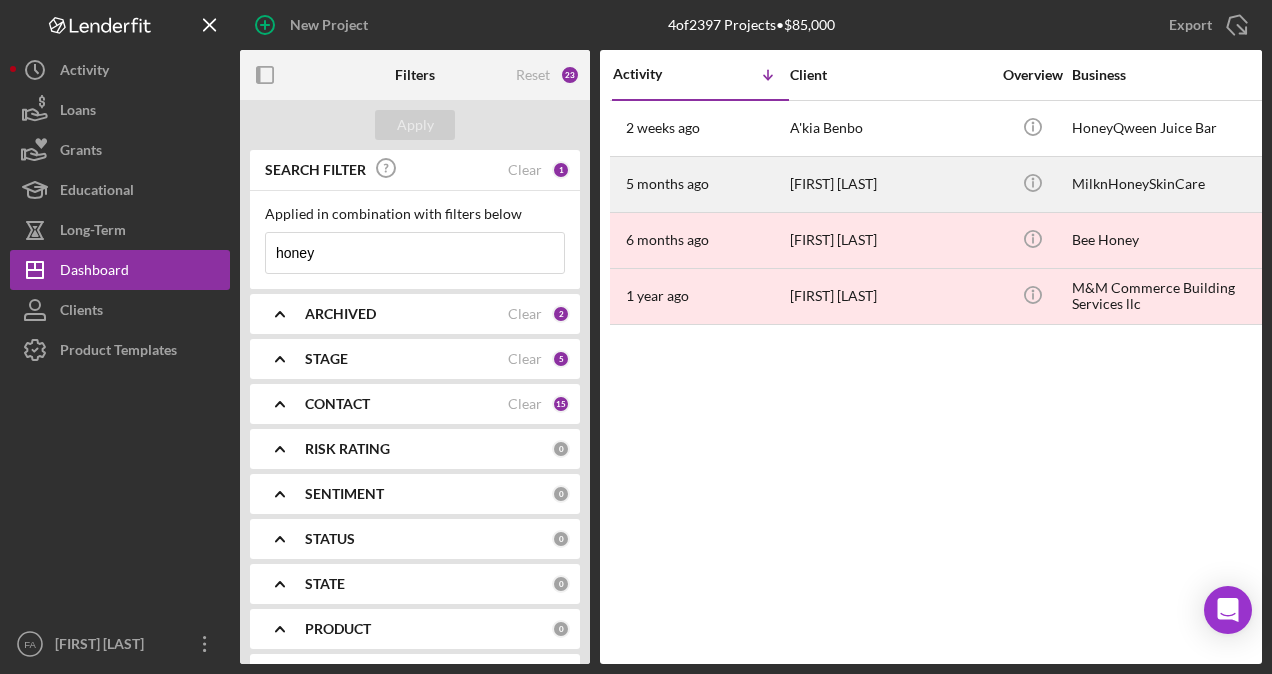 click on "[FIRST] [LAST]" at bounding box center [890, 184] 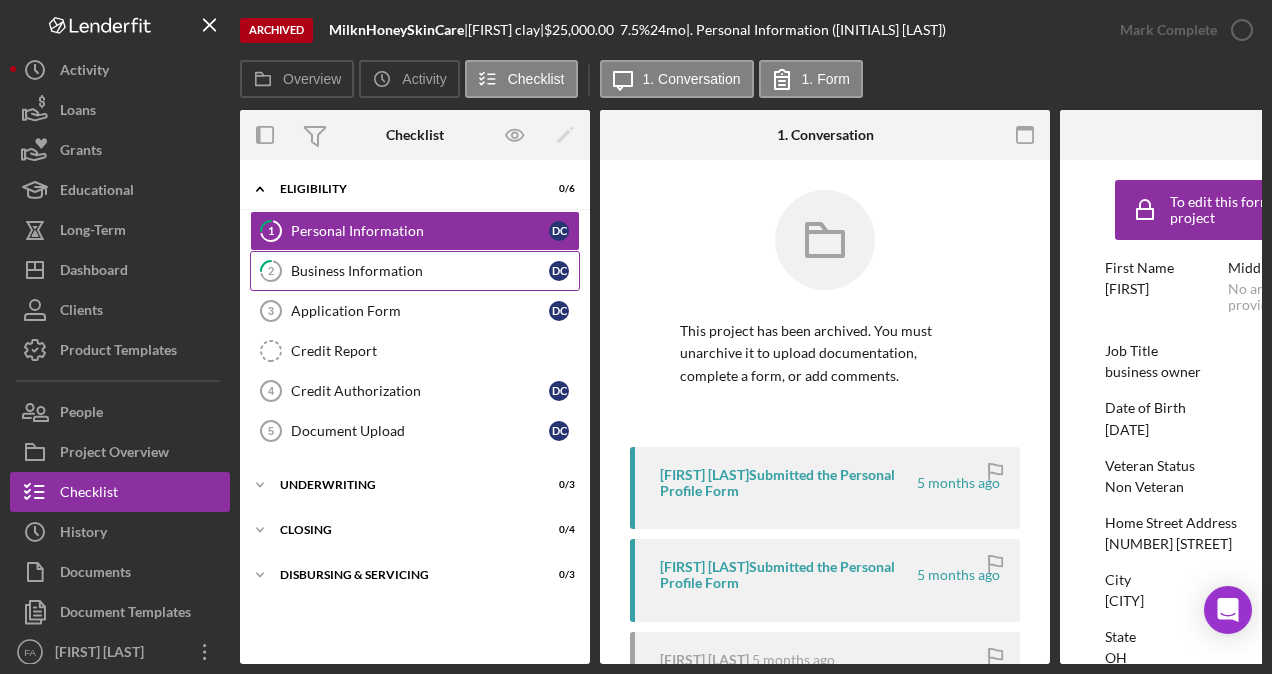 click on "Business Information" at bounding box center (420, 271) 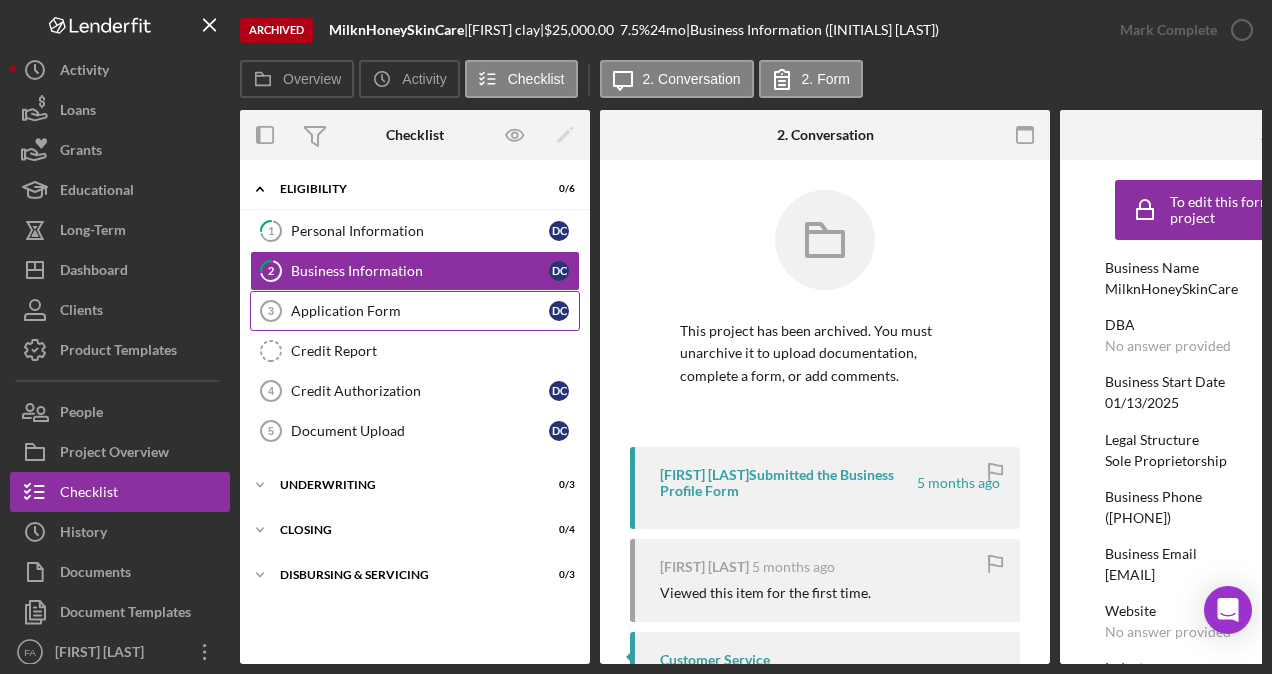 click on "Application Form" at bounding box center [420, 311] 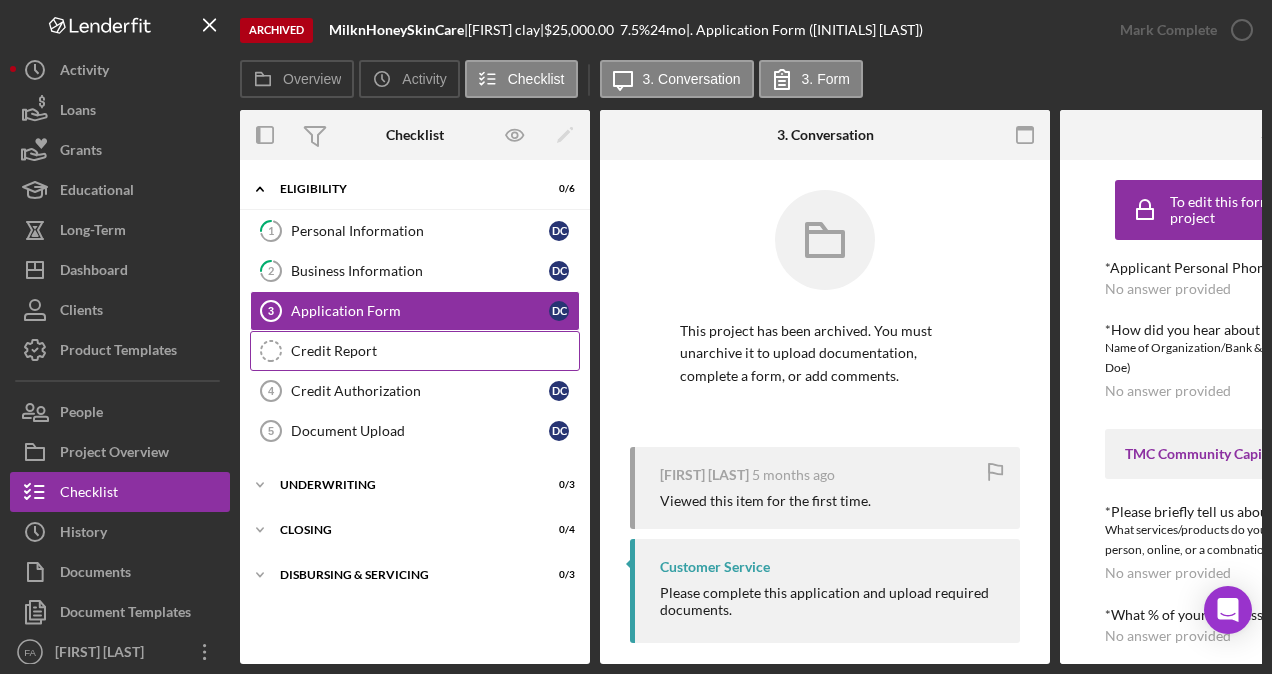 click on "Credit Report" at bounding box center (435, 351) 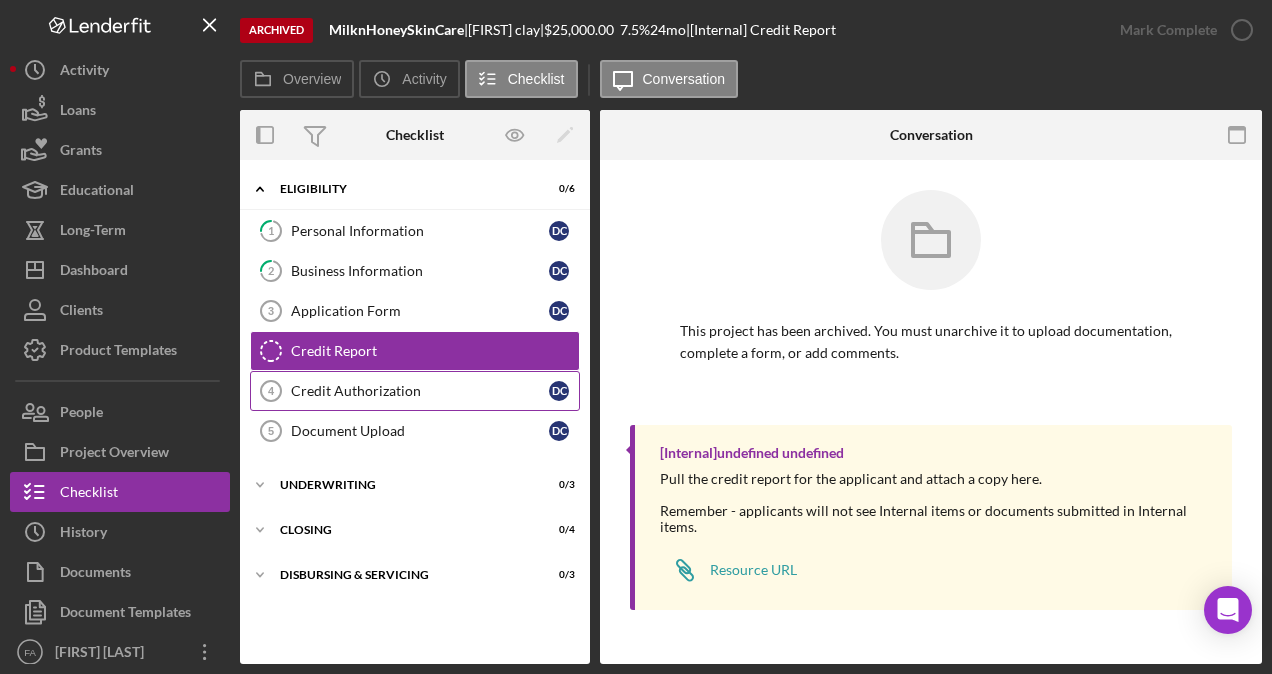 click on "Credit Authorization" at bounding box center (420, 391) 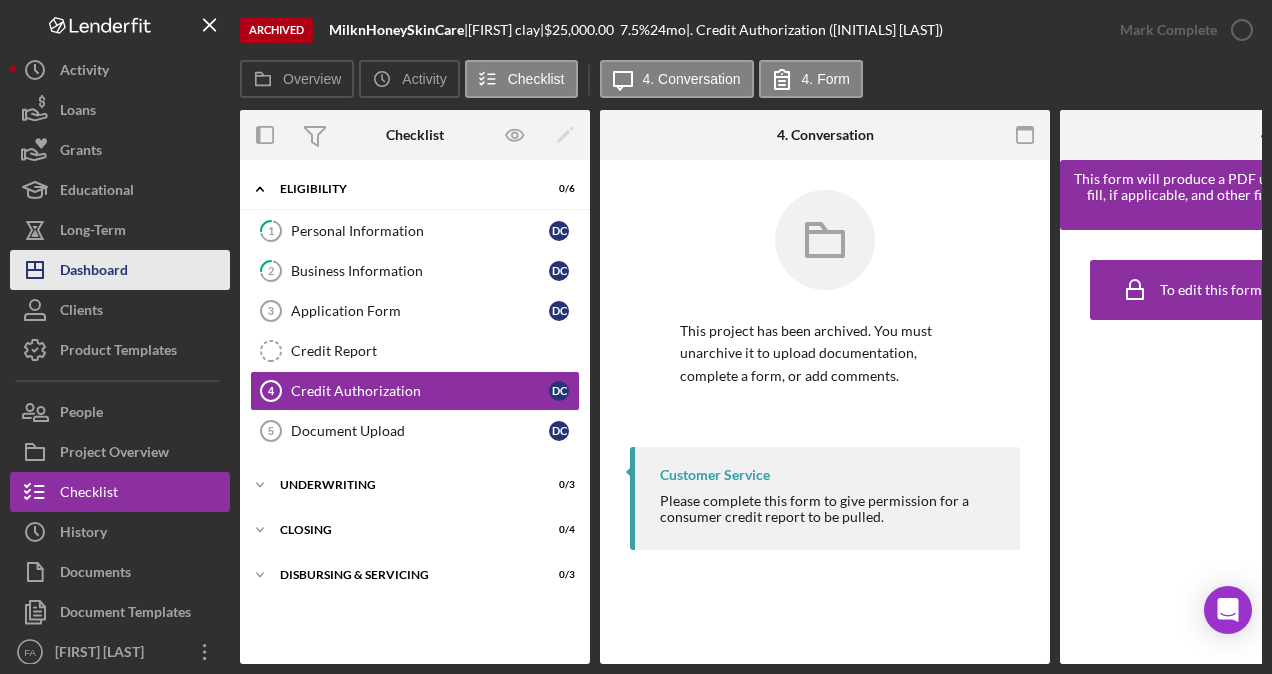 click on "Icon/Dashboard Dashboard" at bounding box center [120, 270] 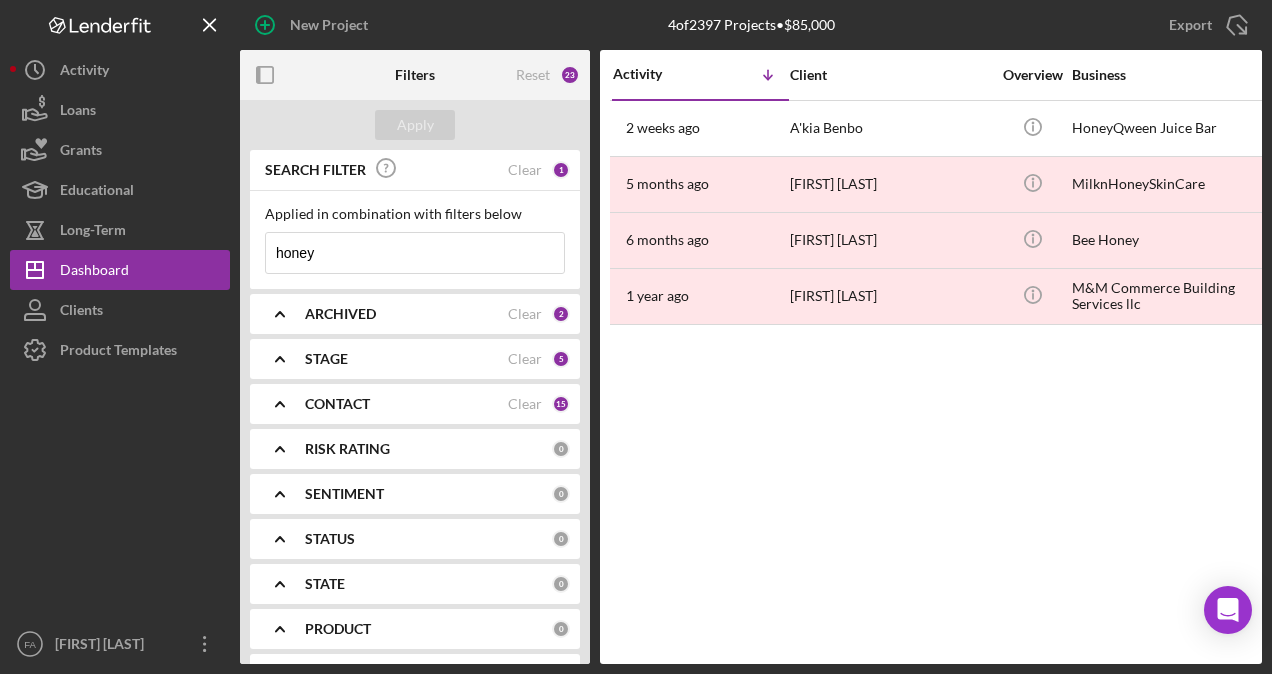 click on "honey" at bounding box center (415, 253) 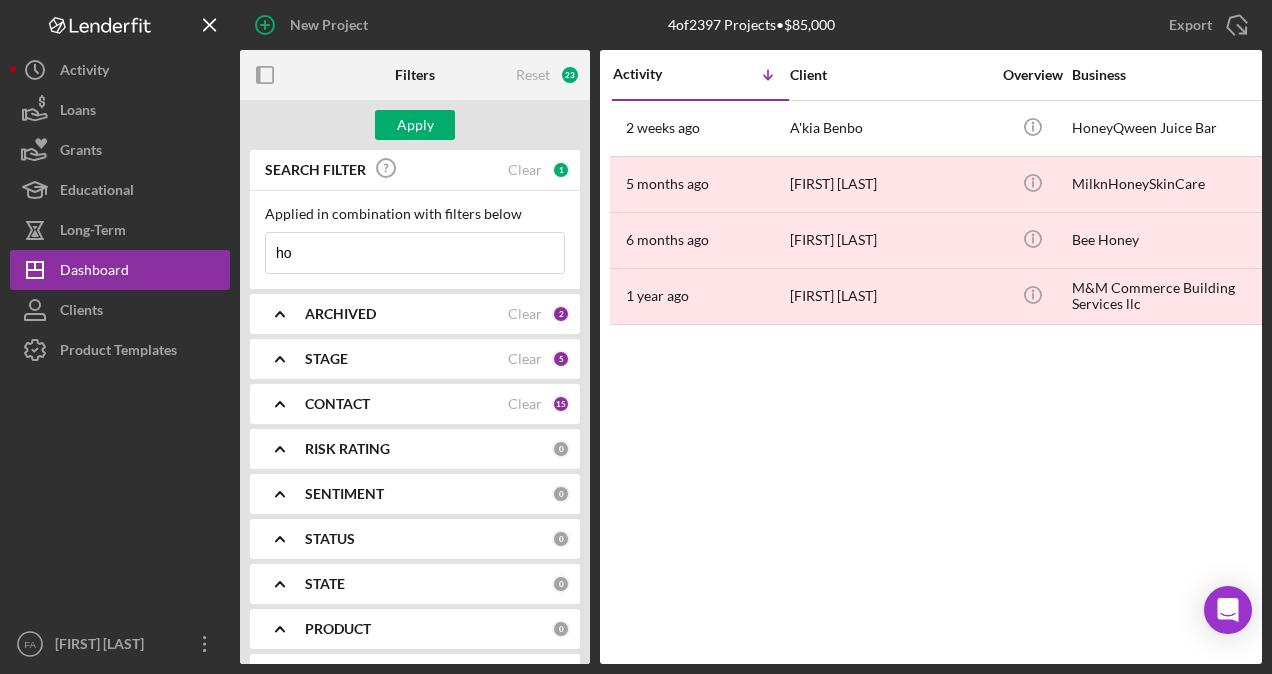 type on "h" 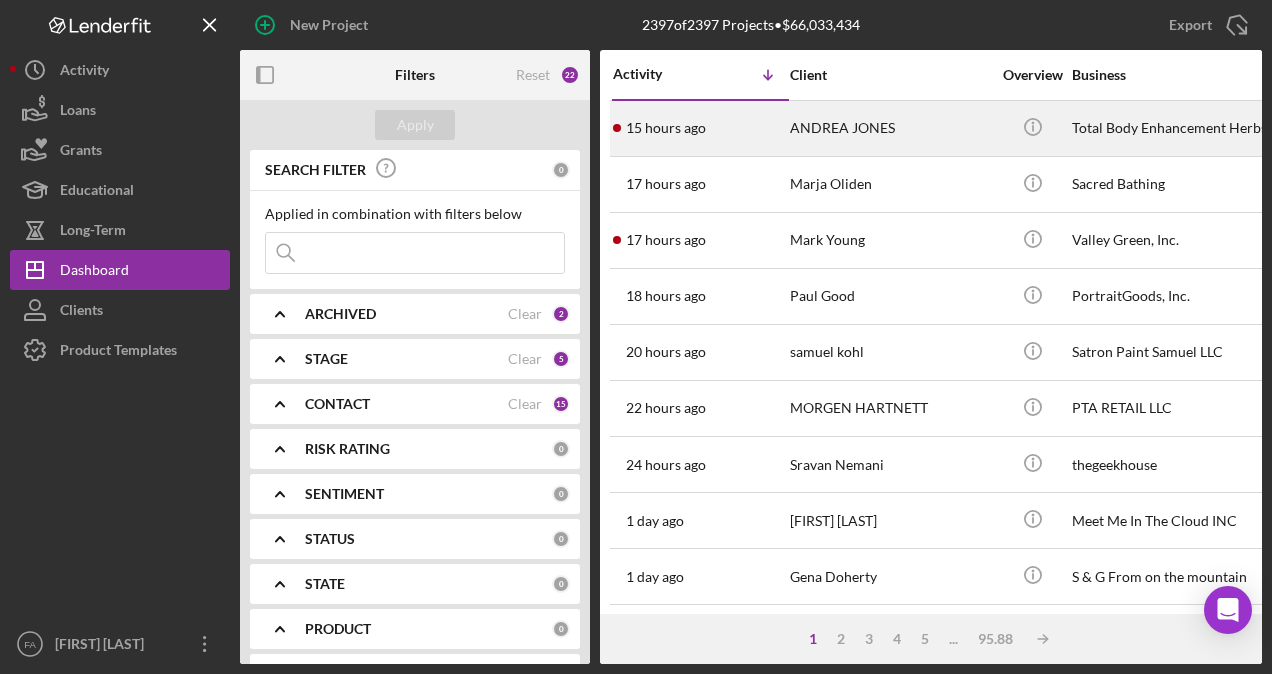 type 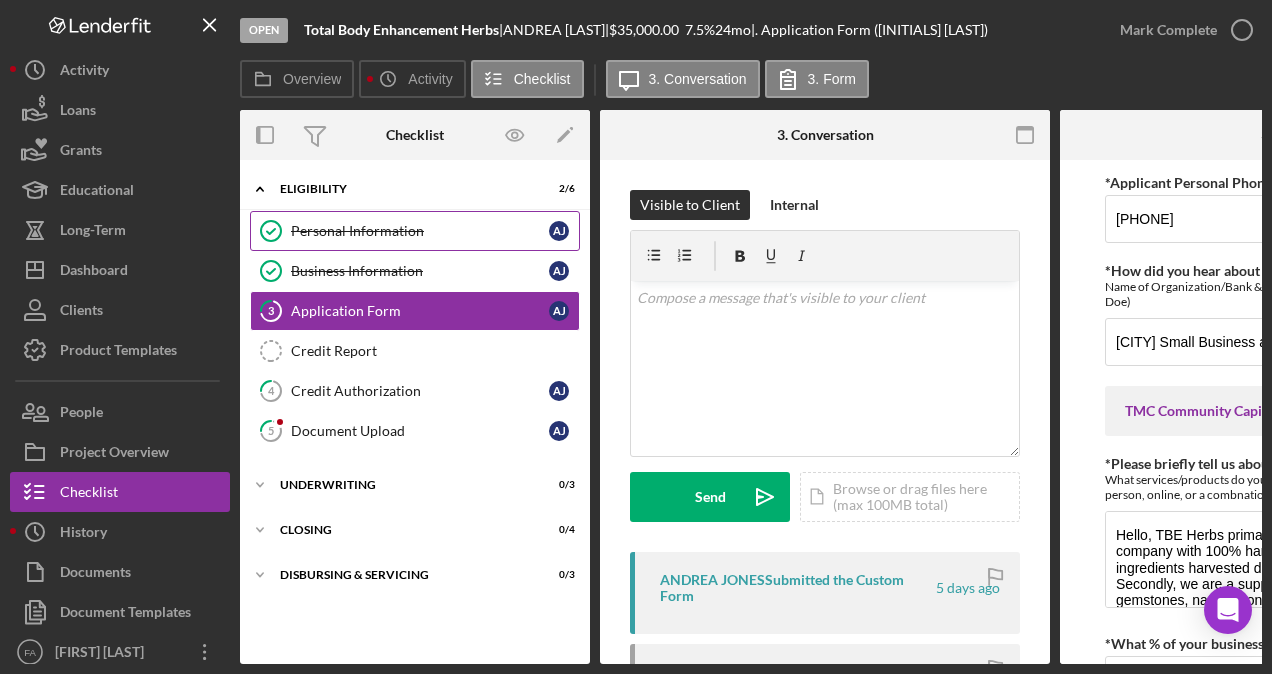 click on "Personal Information" at bounding box center [420, 231] 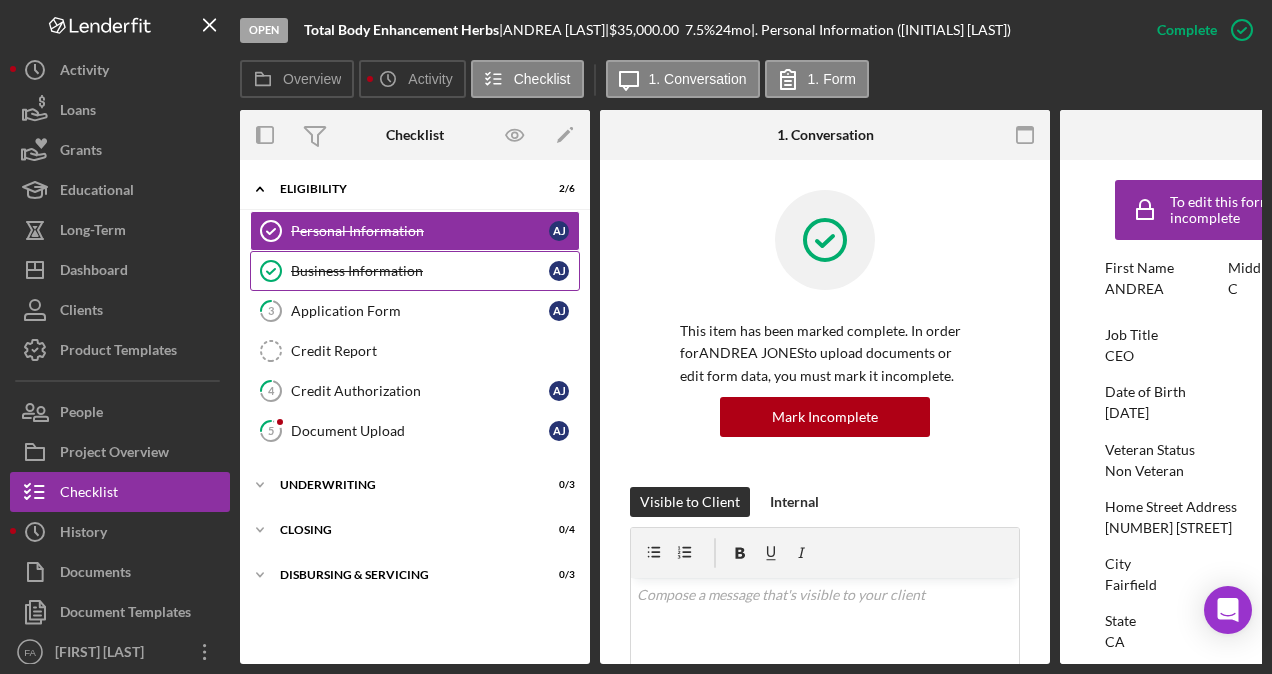 click on "Business Information" at bounding box center [420, 271] 